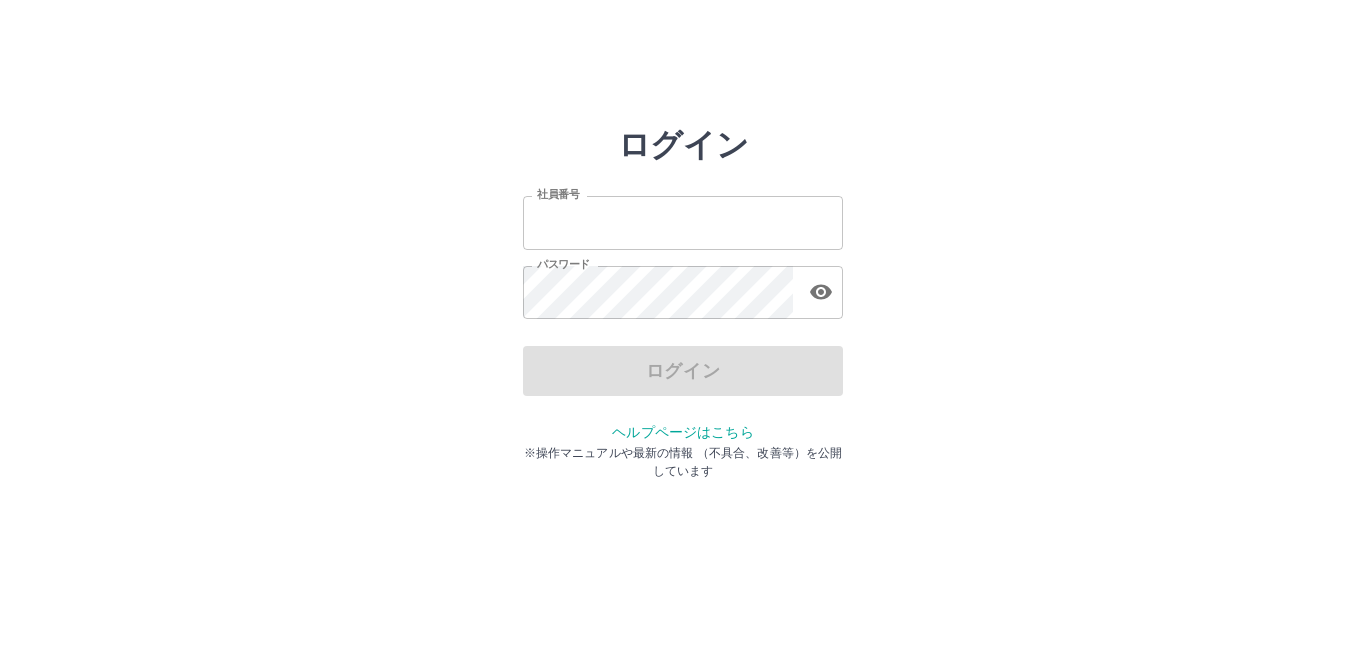 scroll, scrollTop: 0, scrollLeft: 0, axis: both 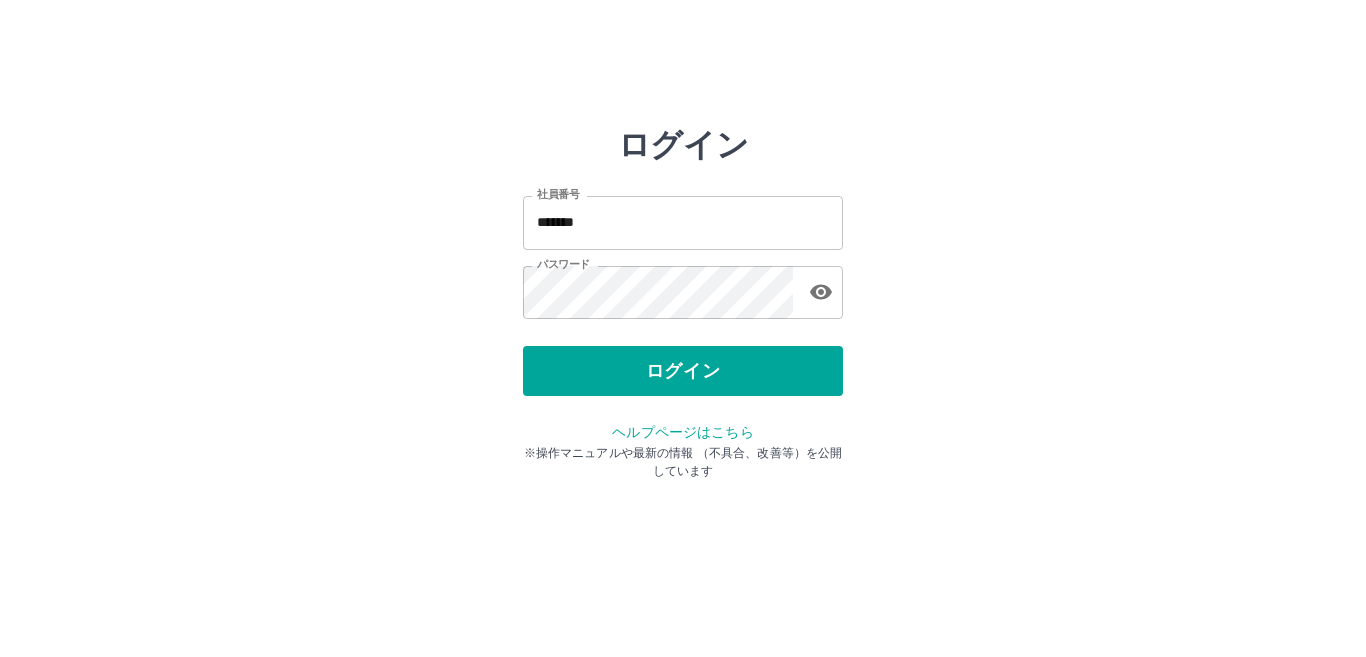 click on "ログイン" at bounding box center [683, 371] 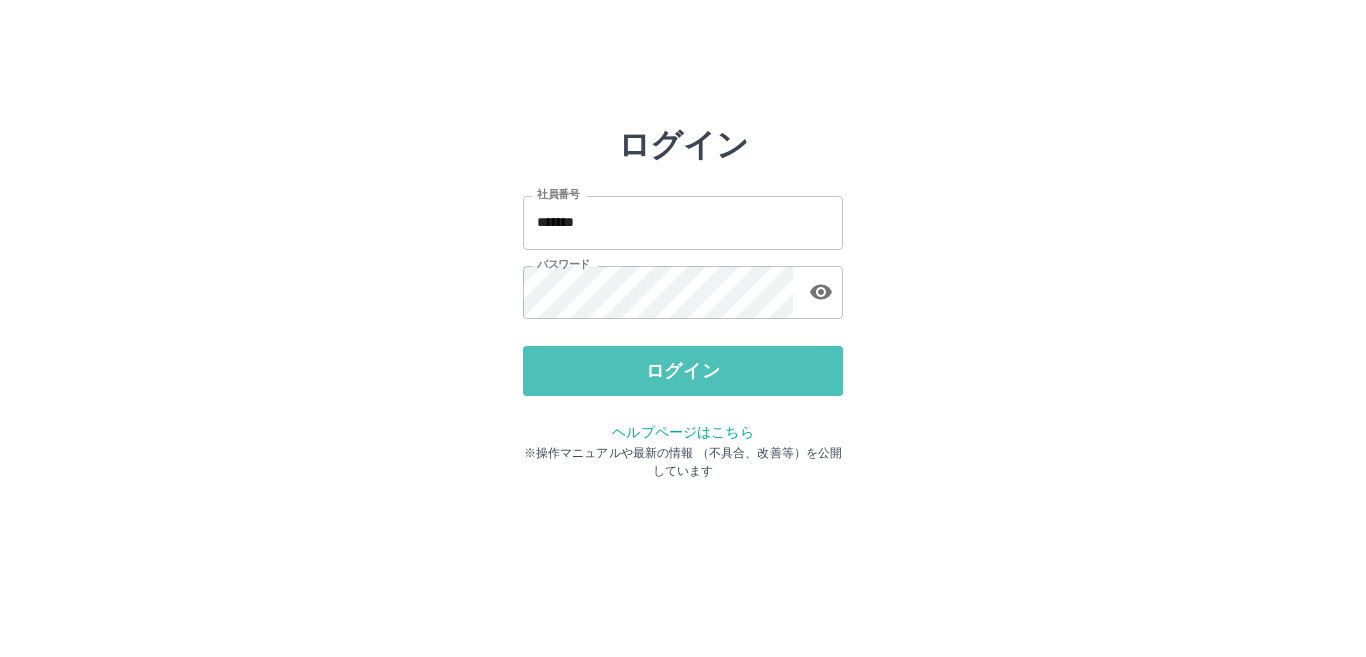 click on "ログイン" at bounding box center [683, 371] 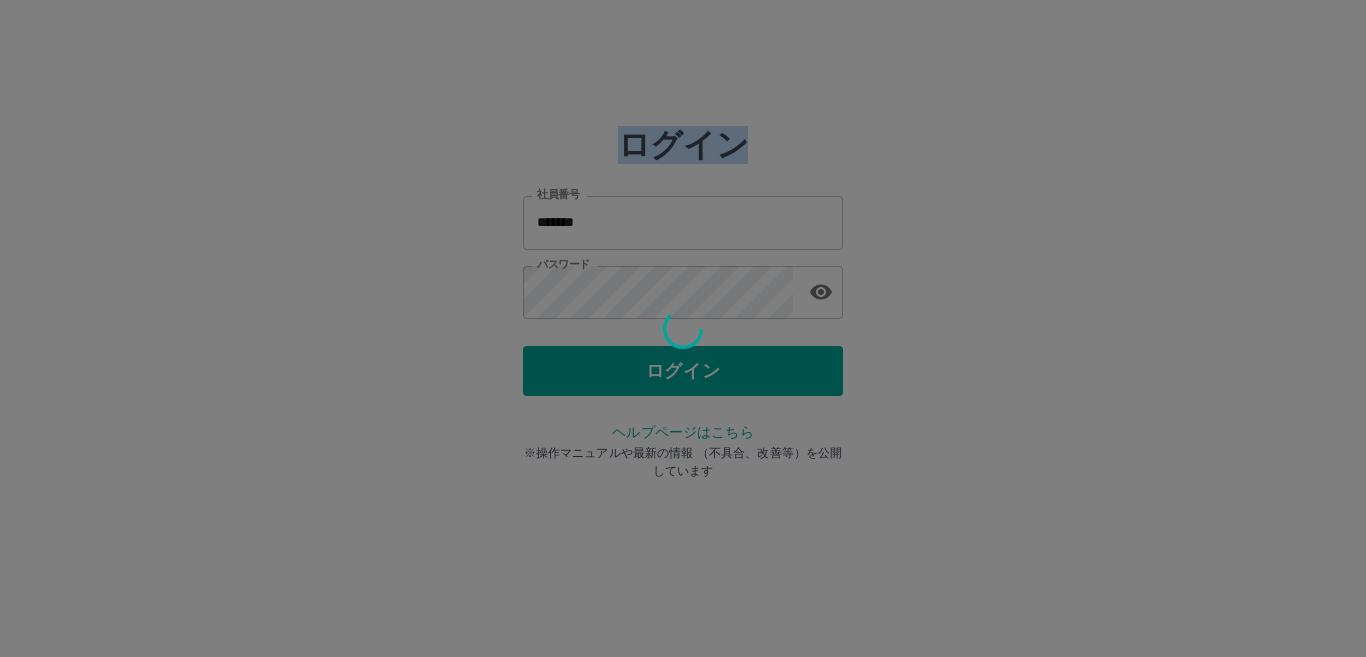 click at bounding box center (683, 328) 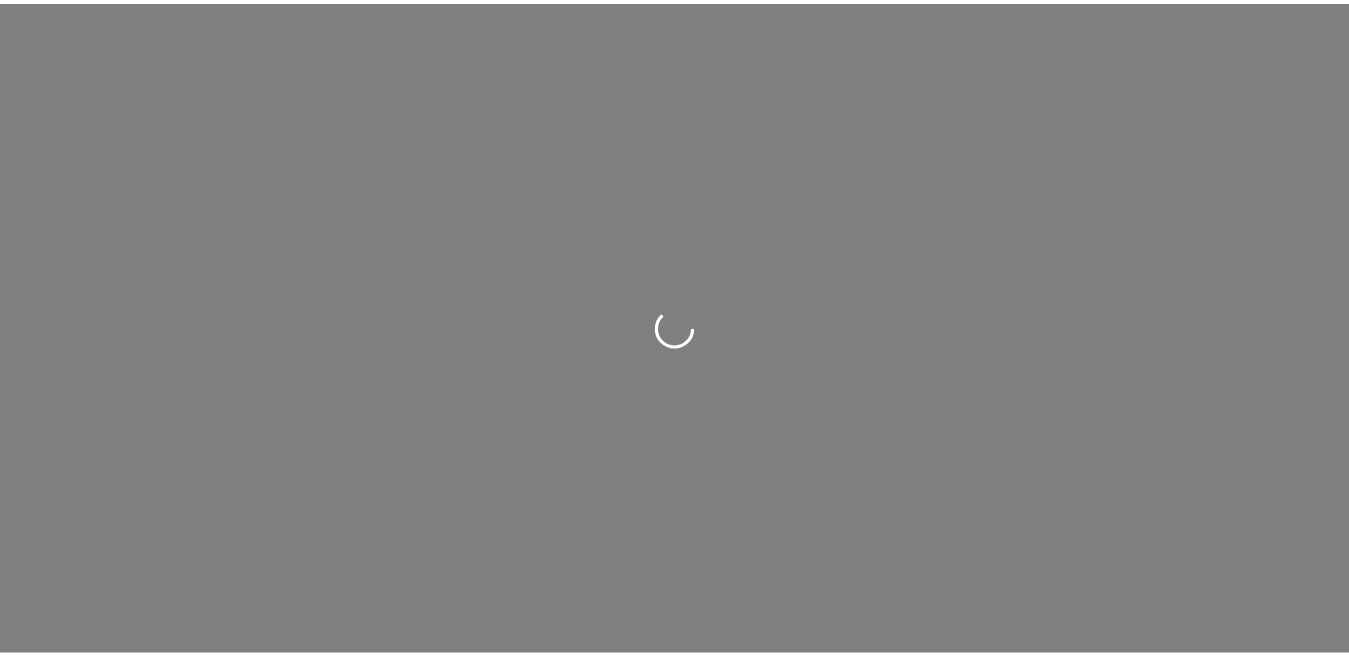 scroll, scrollTop: 0, scrollLeft: 0, axis: both 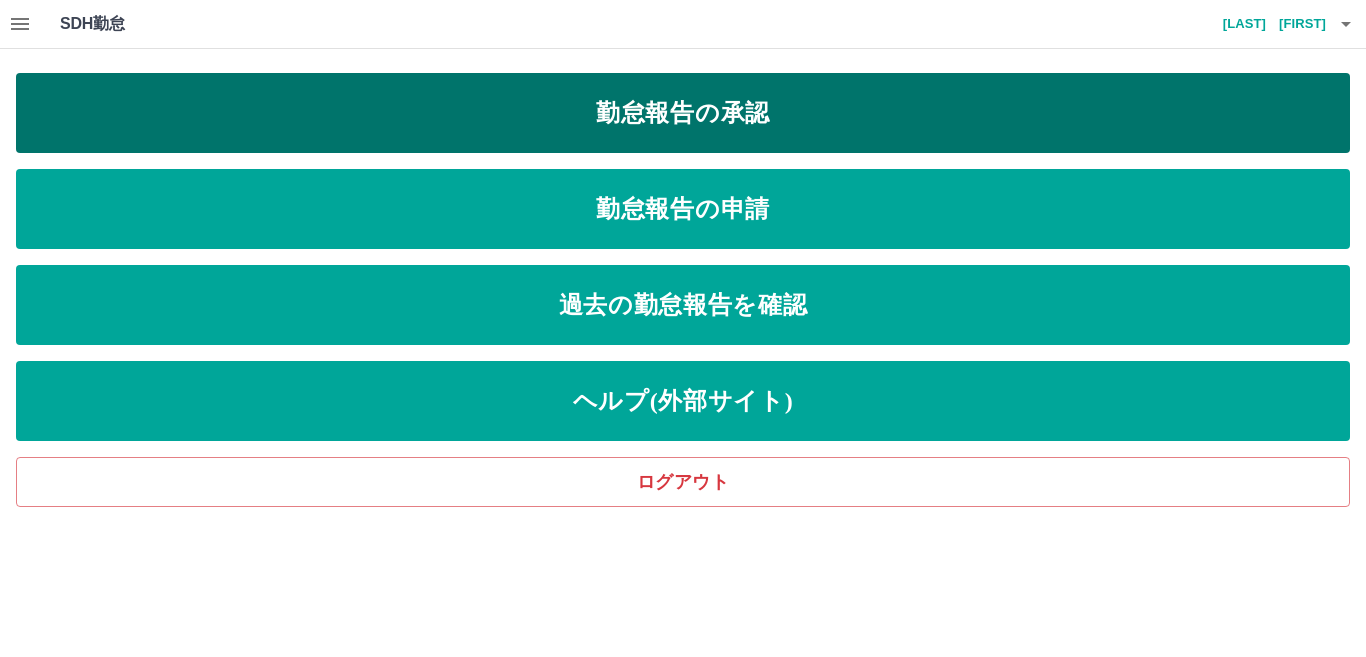 click on "勤怠報告の承認" at bounding box center (683, 113) 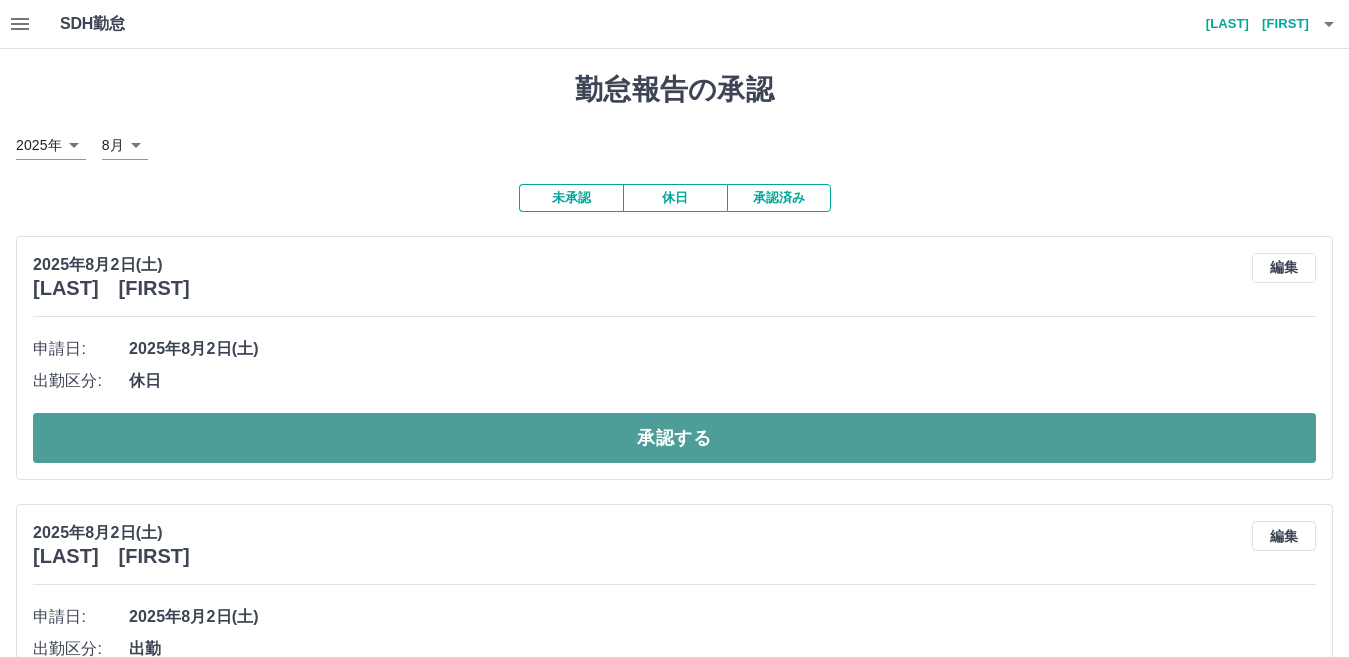 click on "承認する" at bounding box center (674, 438) 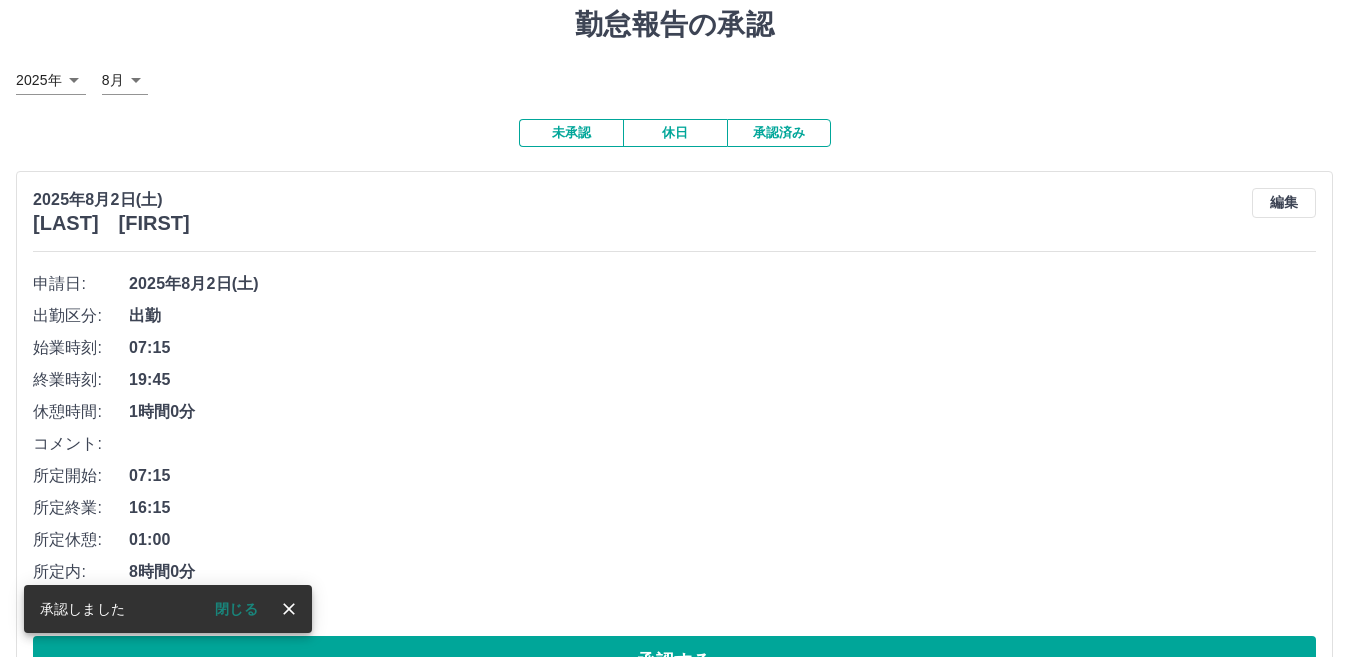 scroll, scrollTop: 200, scrollLeft: 0, axis: vertical 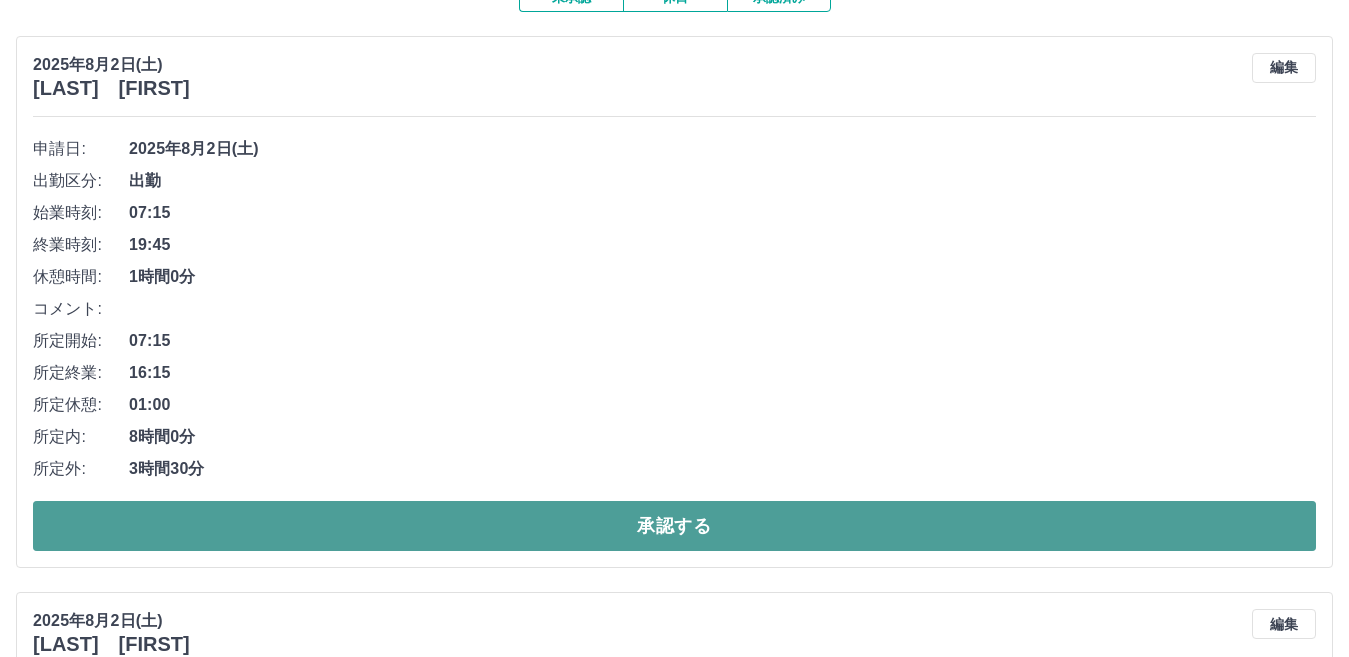 click on "承認する" at bounding box center (674, 526) 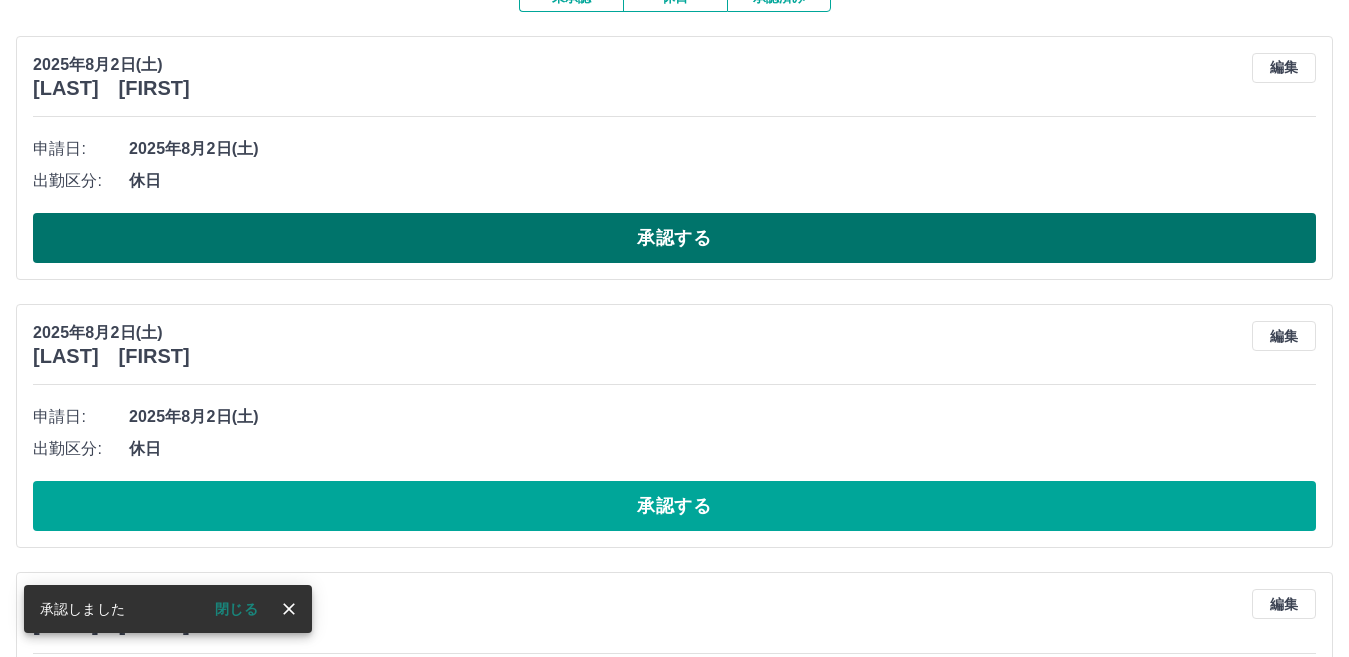 click on "承認する" at bounding box center [674, 238] 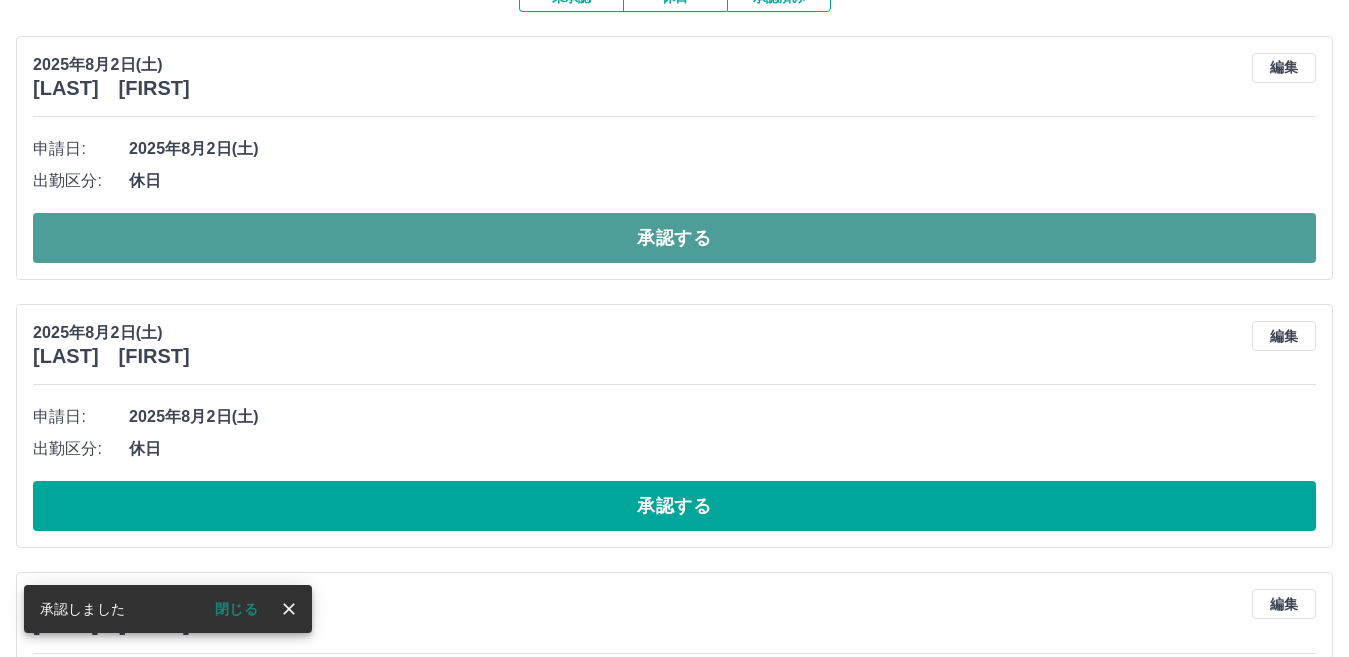click on "承認する" at bounding box center [674, 238] 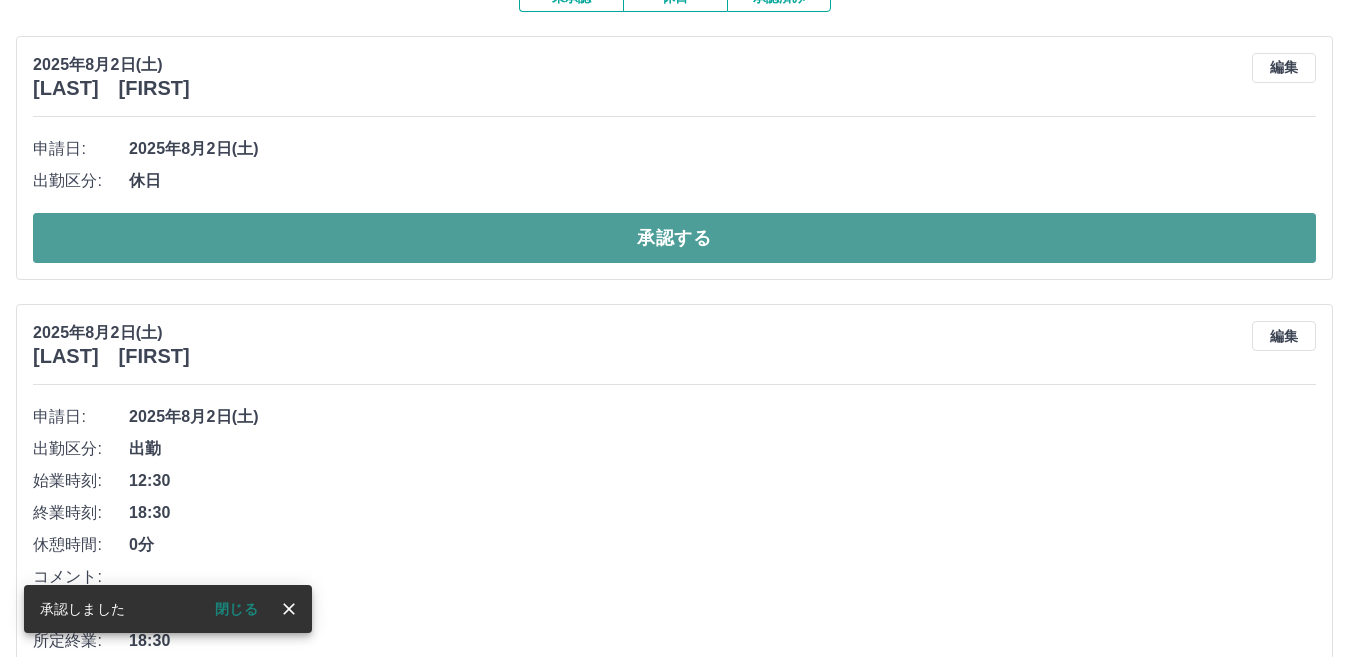 click on "承認する" at bounding box center (674, 238) 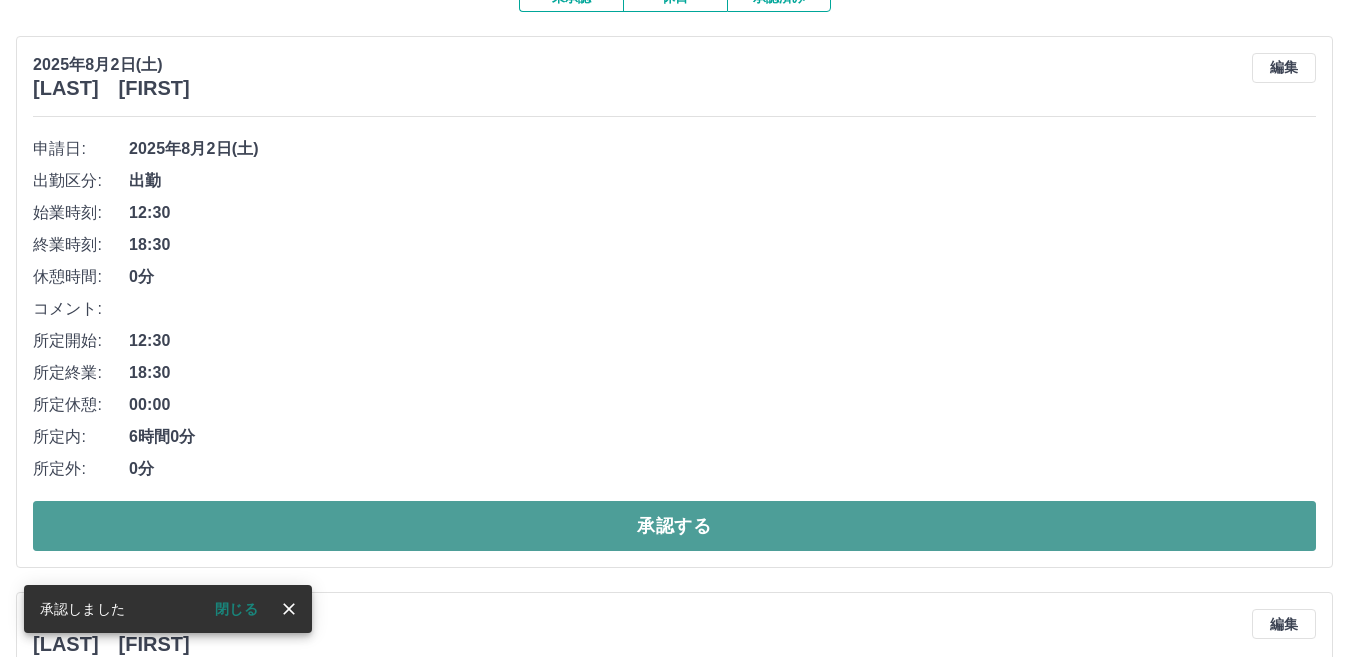 click on "承認する" at bounding box center [674, 526] 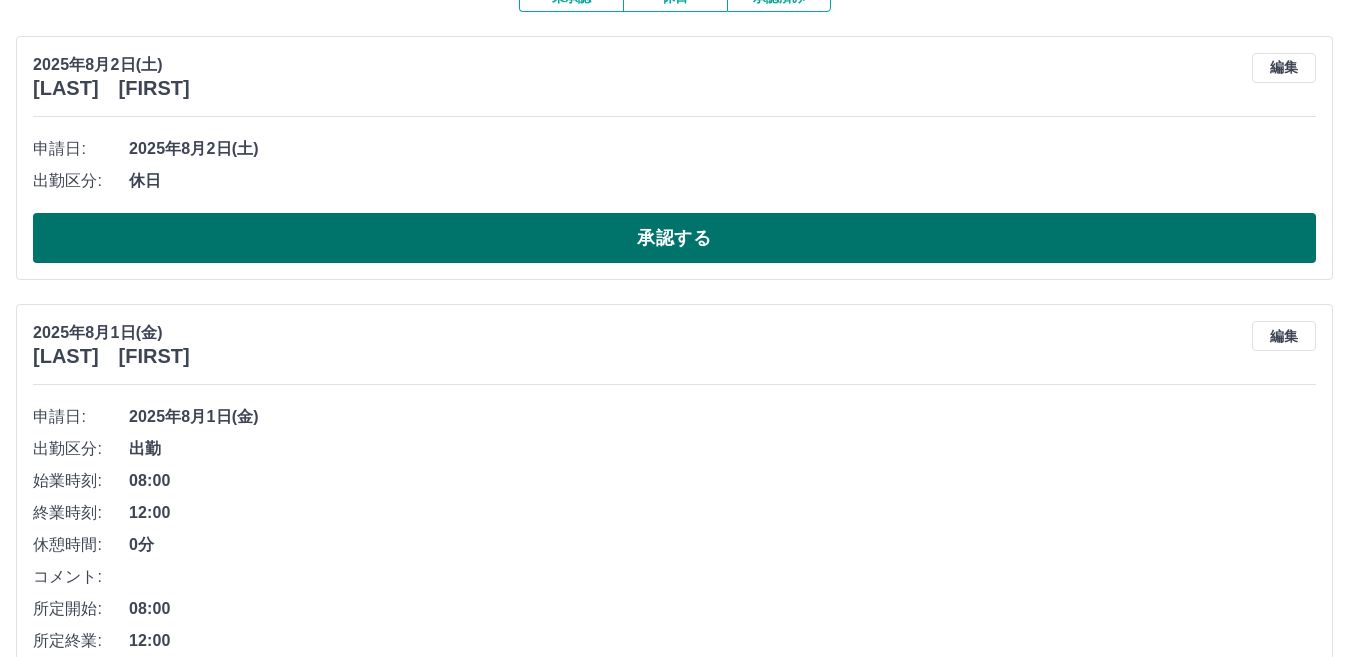 click on "承認する" at bounding box center [674, 238] 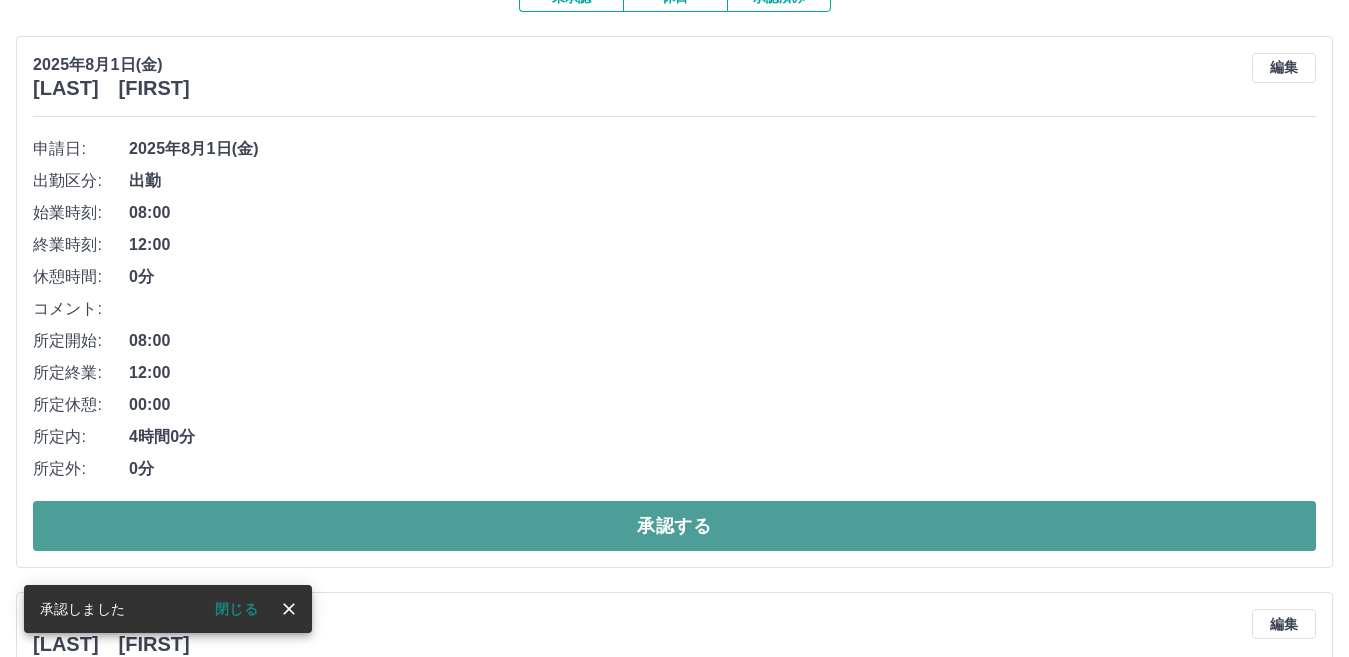 click on "承認する" at bounding box center [674, 526] 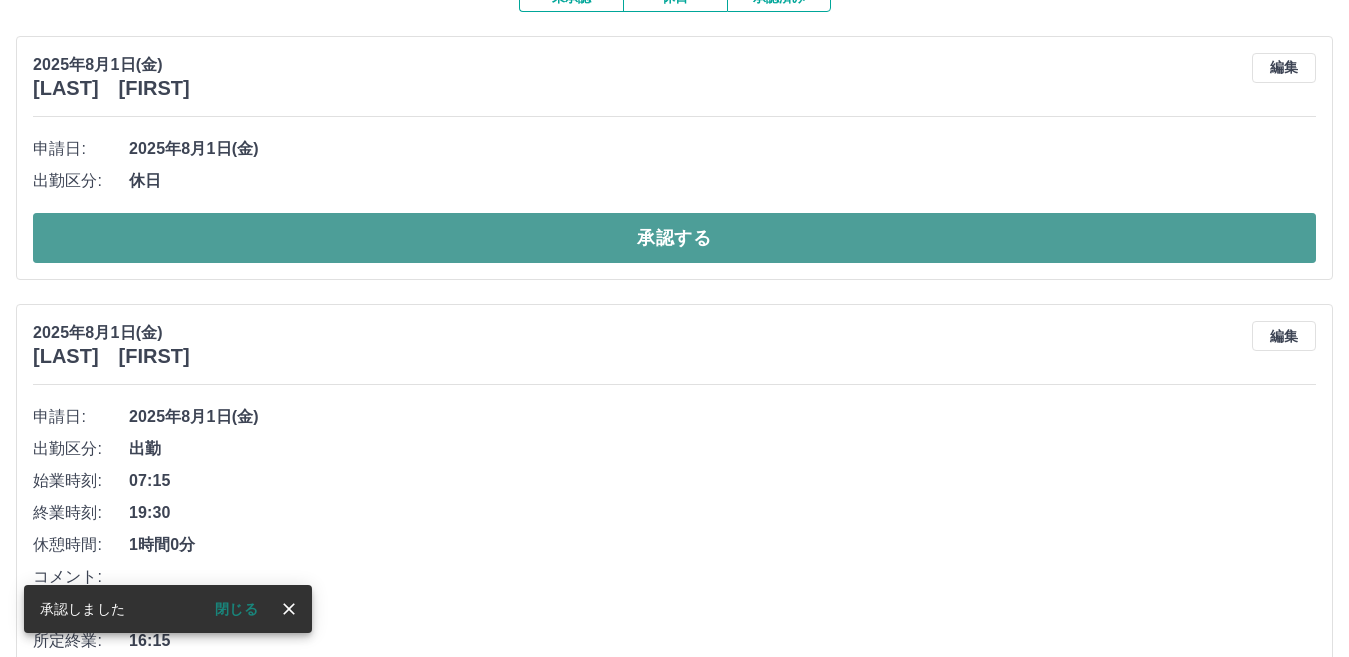 click on "承認する" at bounding box center (674, 238) 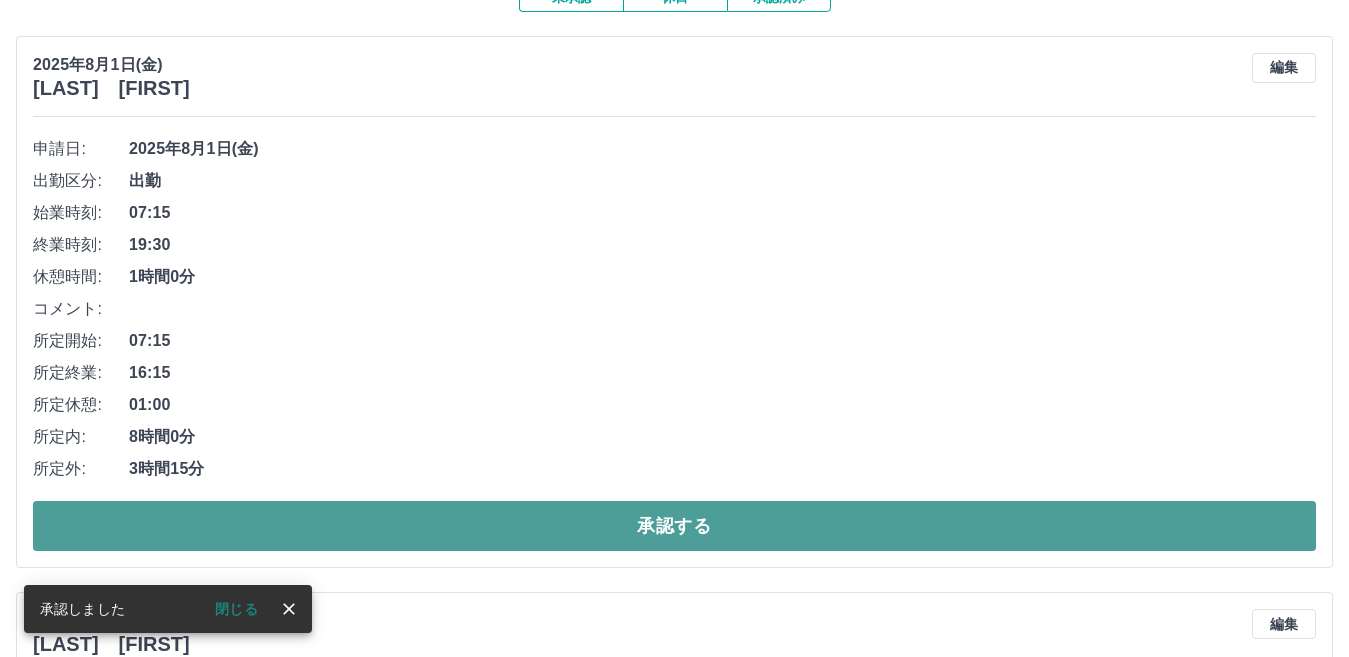 click on "承認する" at bounding box center (674, 526) 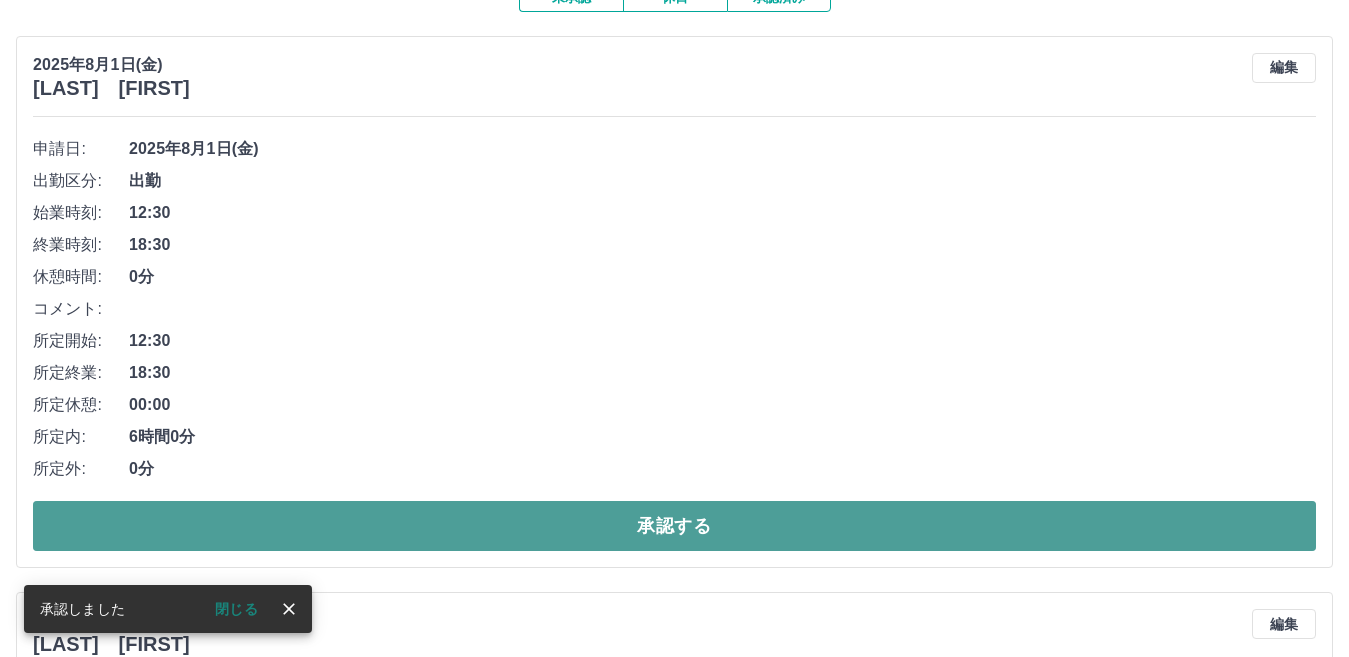click on "承認する" at bounding box center [674, 526] 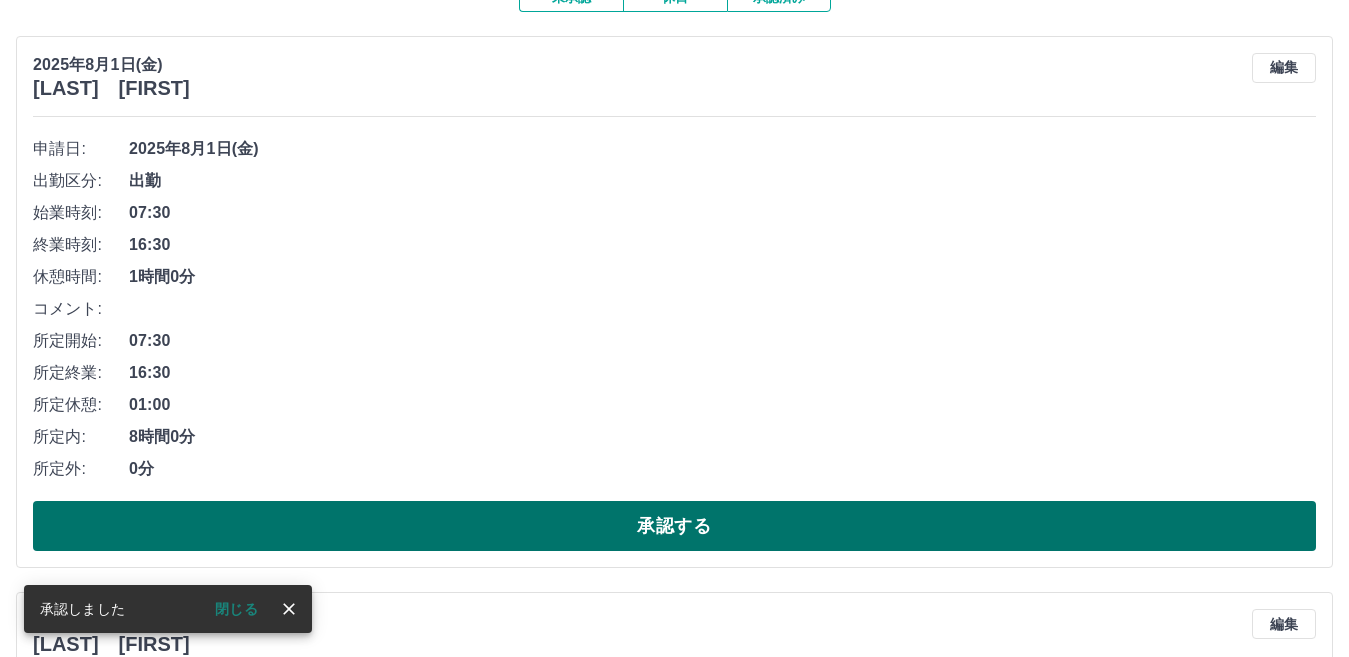 click on "承認する" at bounding box center (674, 526) 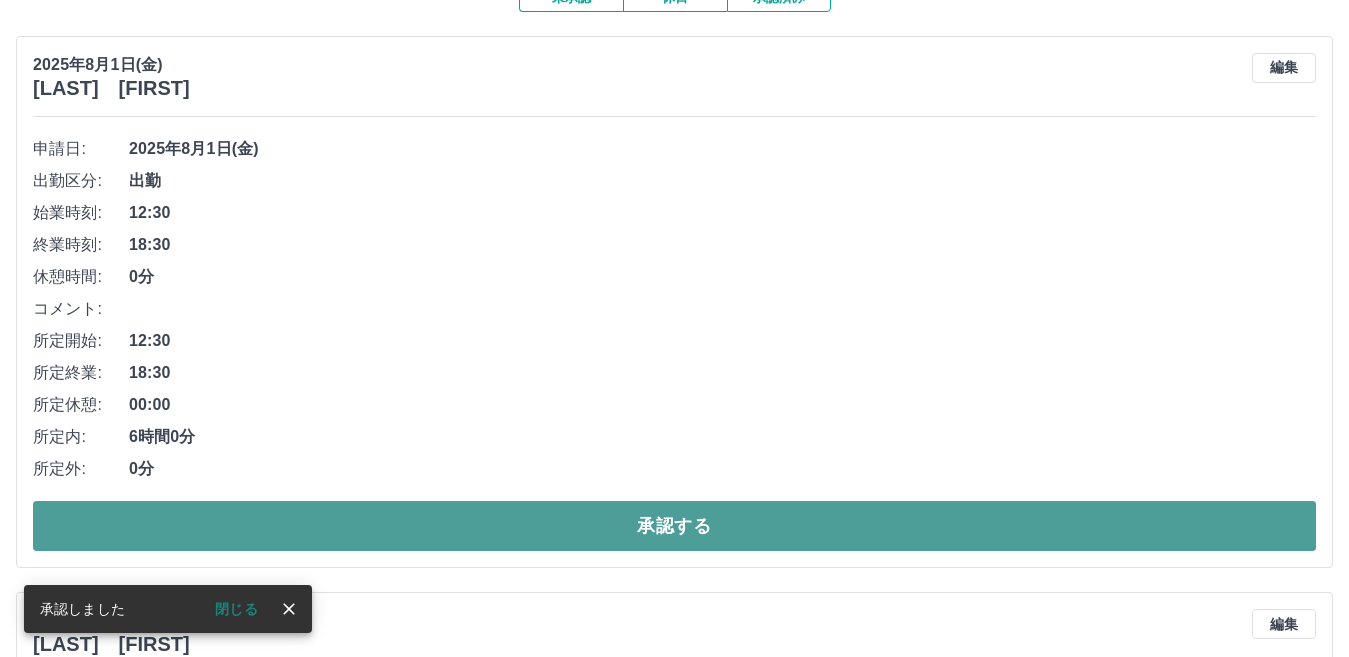 click on "承認する" at bounding box center (674, 526) 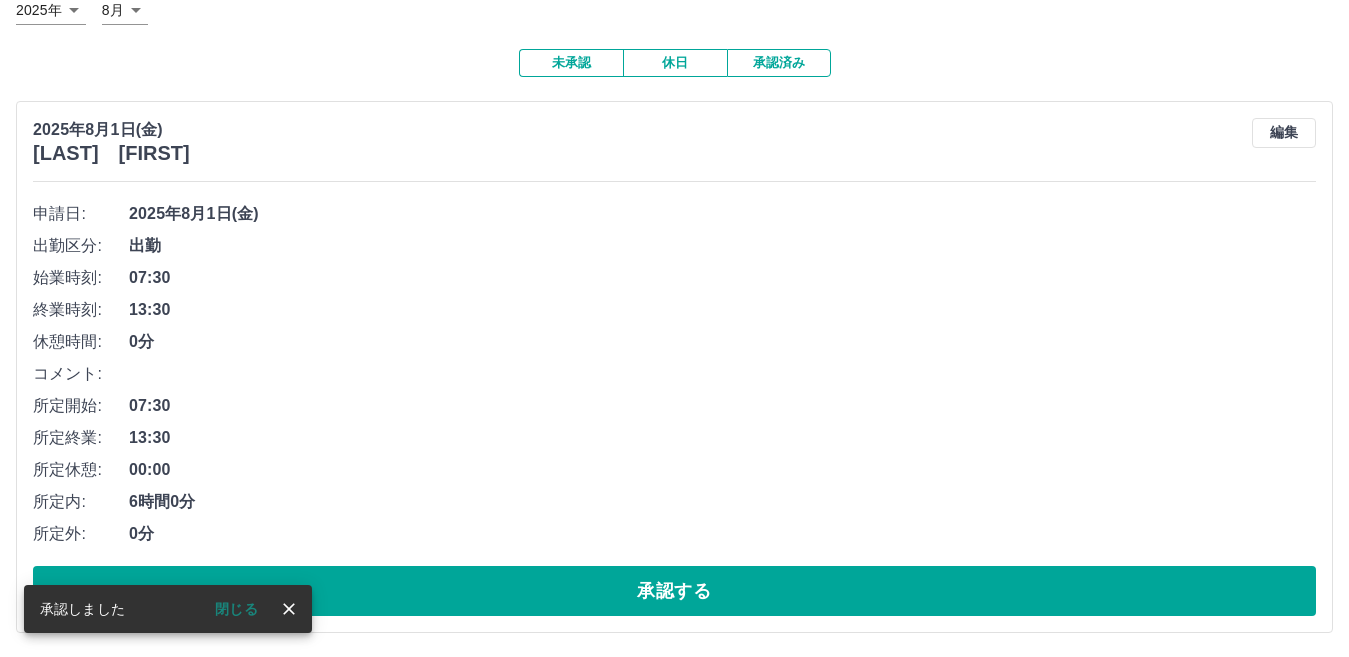 scroll, scrollTop: 137, scrollLeft: 0, axis: vertical 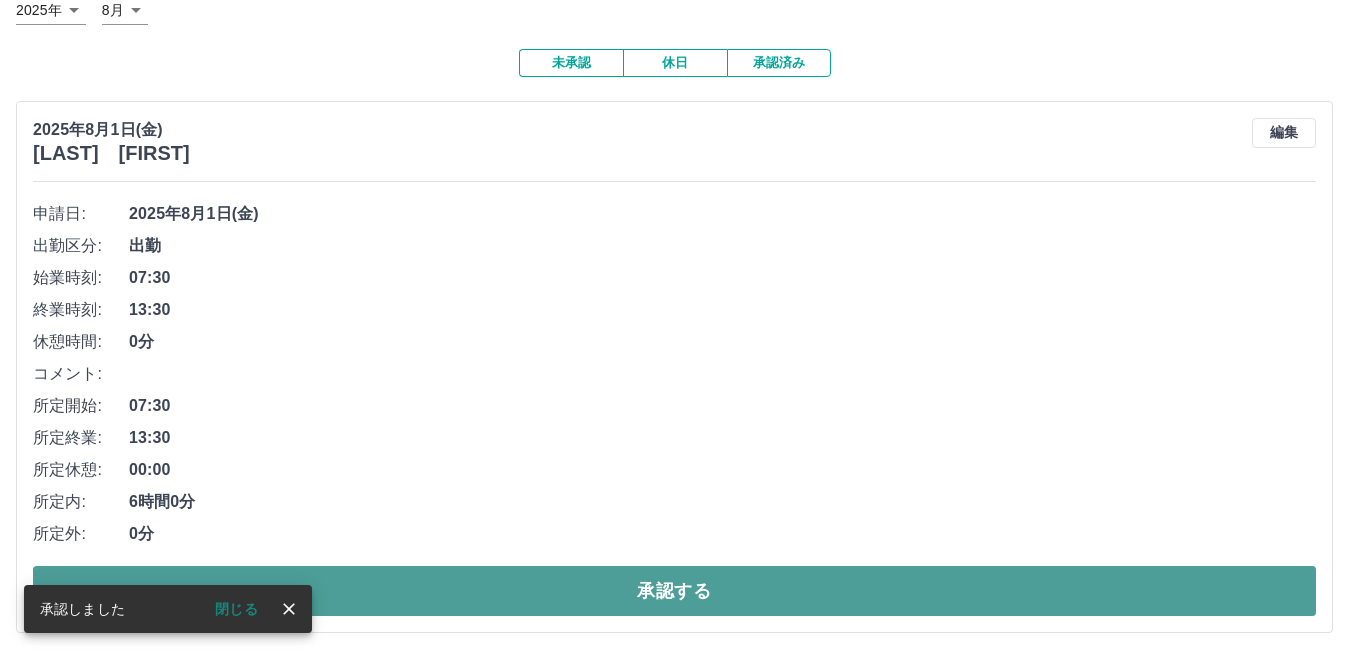 click on "承認する" at bounding box center (674, 591) 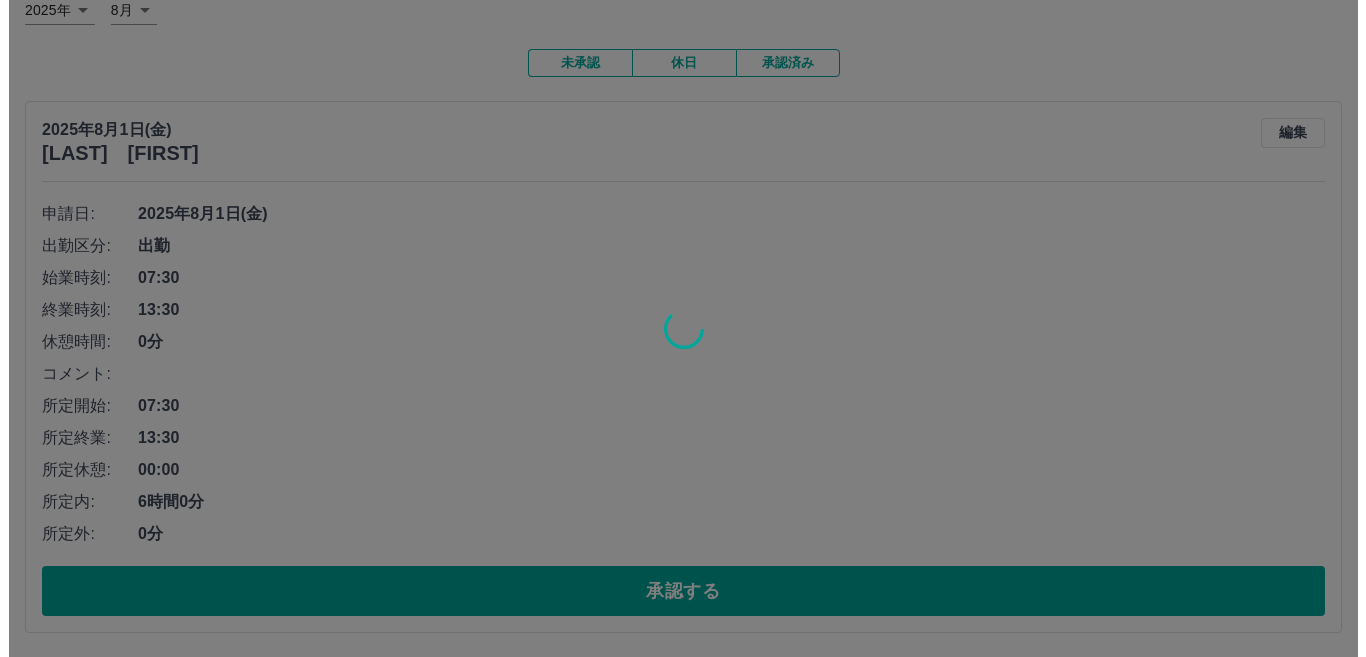 scroll, scrollTop: 0, scrollLeft: 0, axis: both 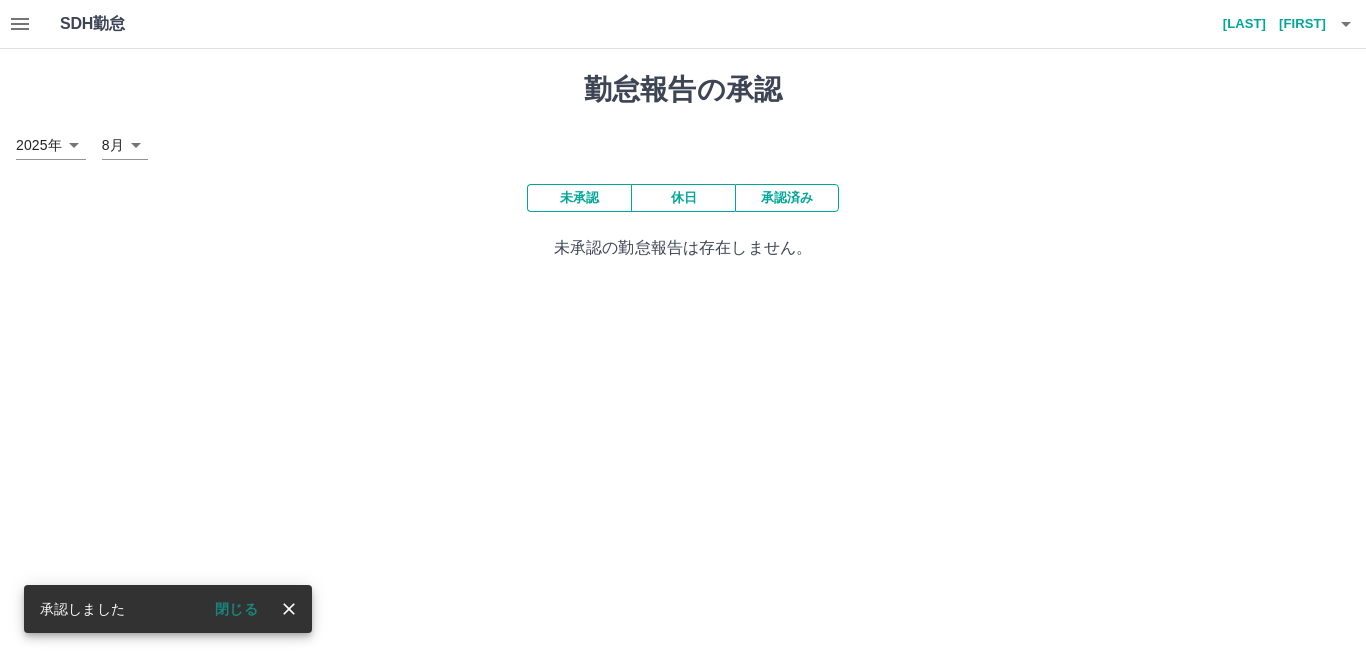 click on "[LAST]　[FIRST]" at bounding box center (1266, 24) 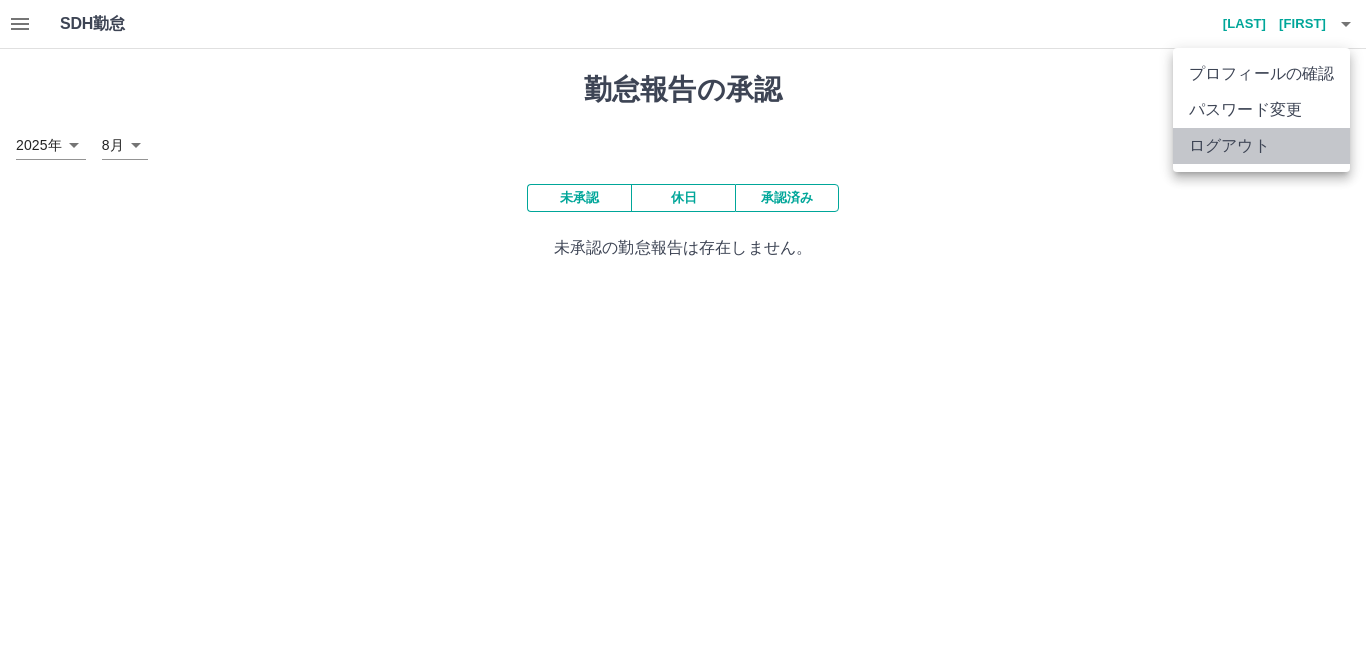 click on "ログアウト" at bounding box center (1261, 146) 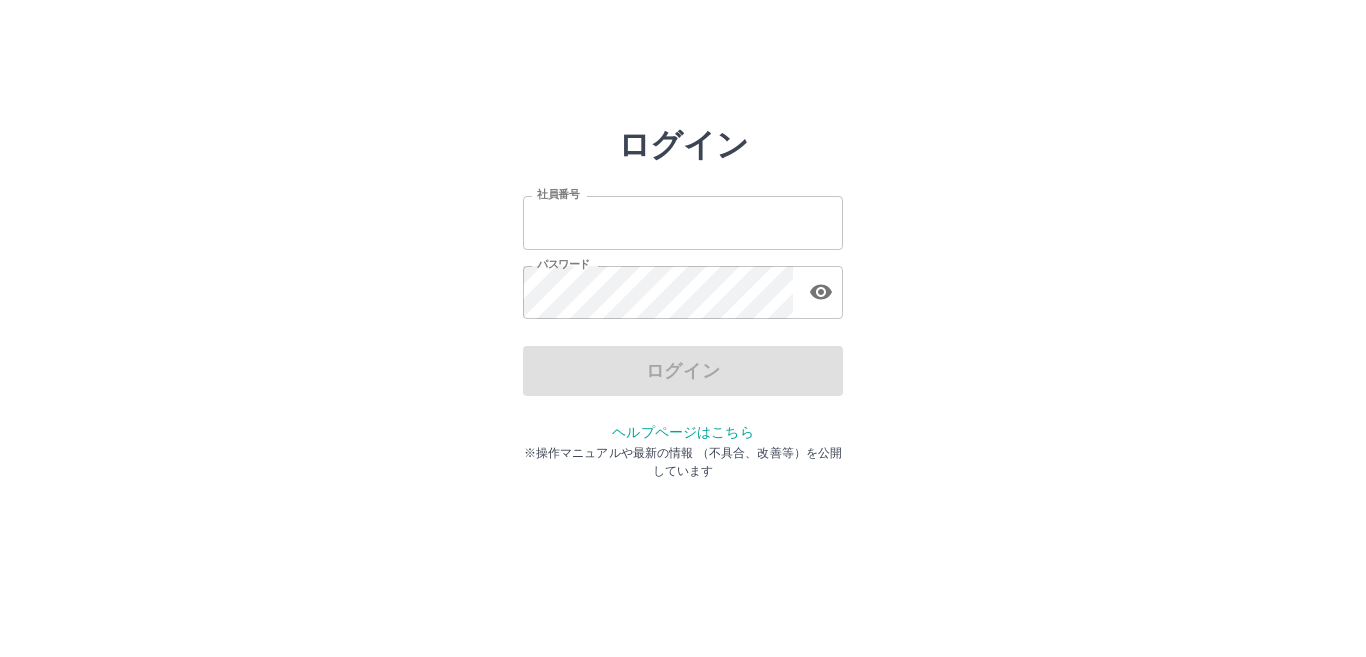 scroll, scrollTop: 0, scrollLeft: 0, axis: both 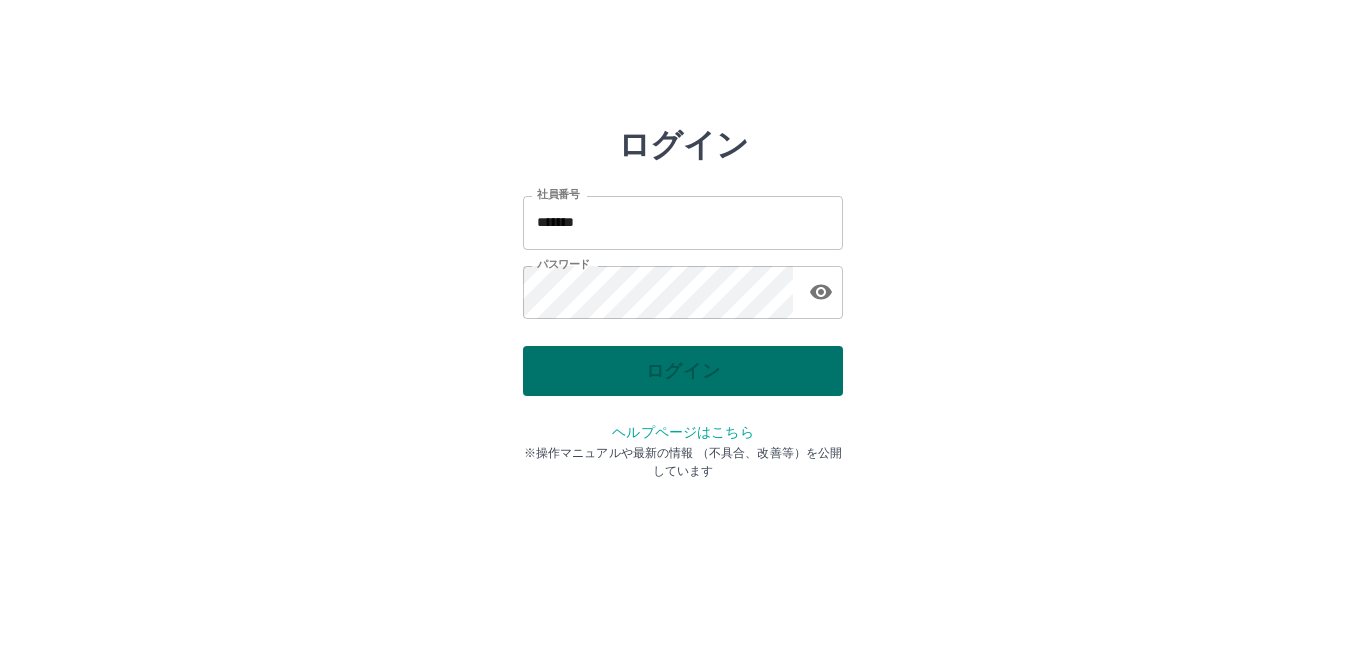 click on "ログイン" at bounding box center (683, 371) 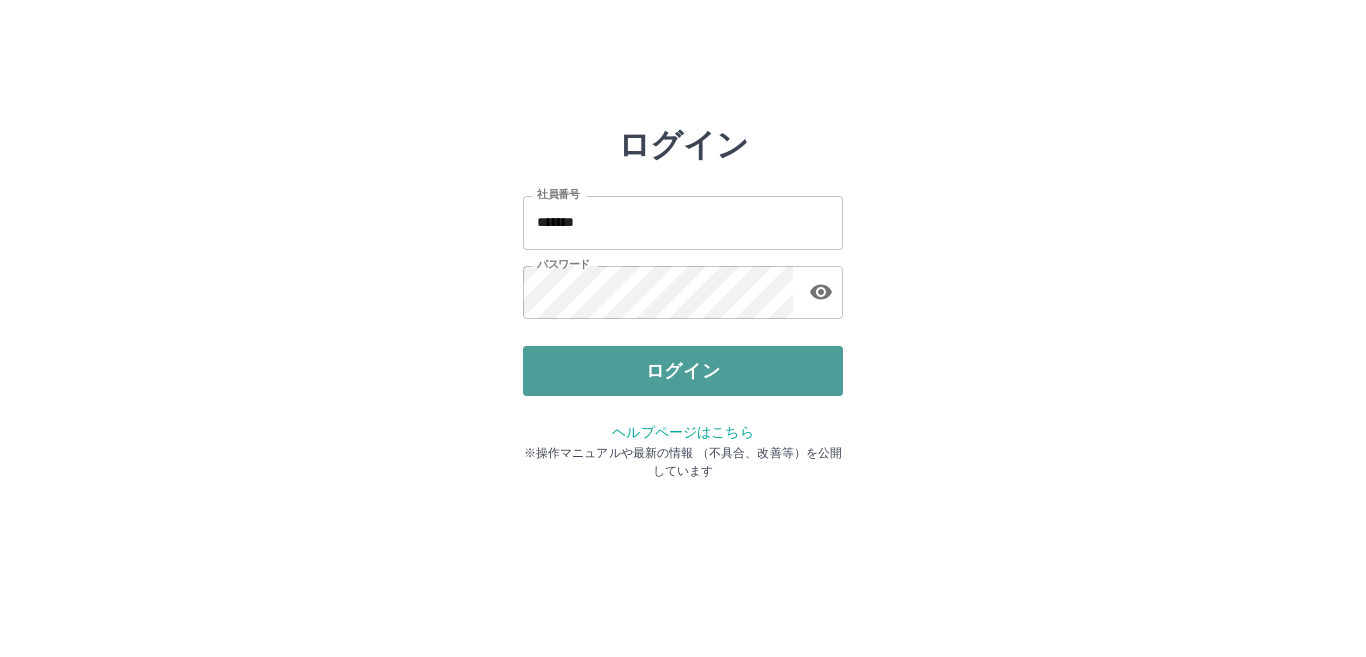 click on "ログイン" at bounding box center [683, 371] 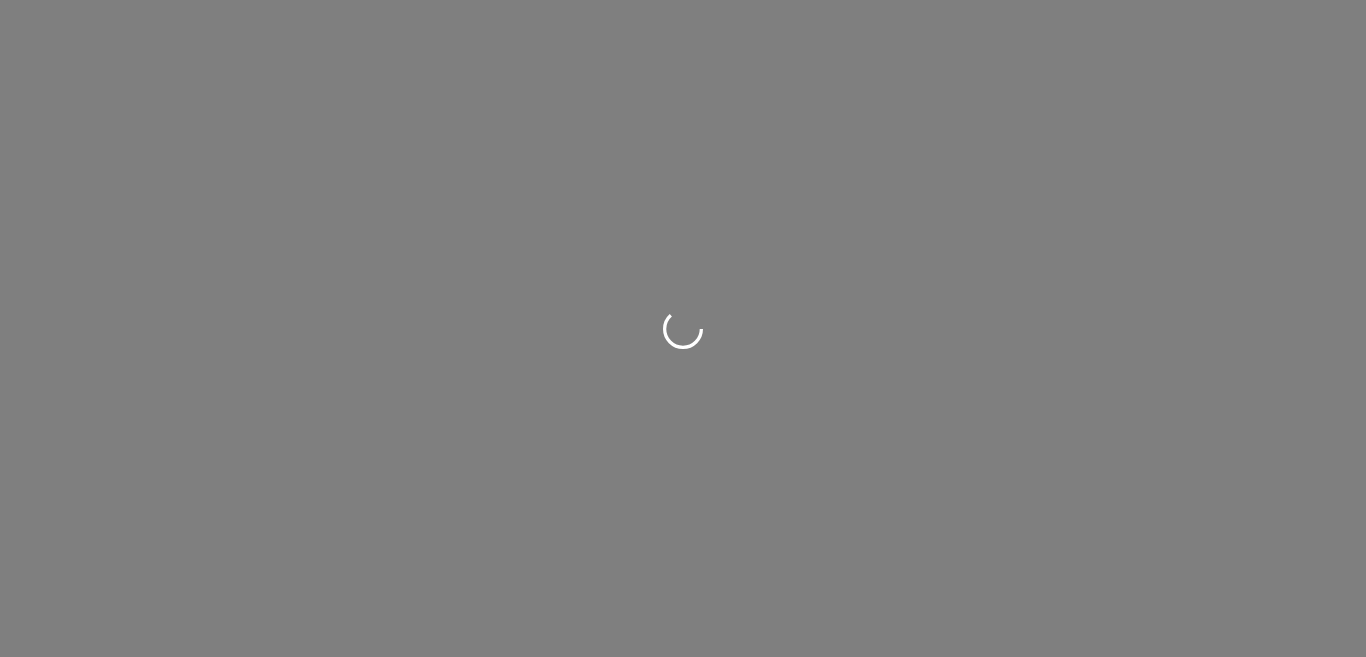 scroll, scrollTop: 0, scrollLeft: 0, axis: both 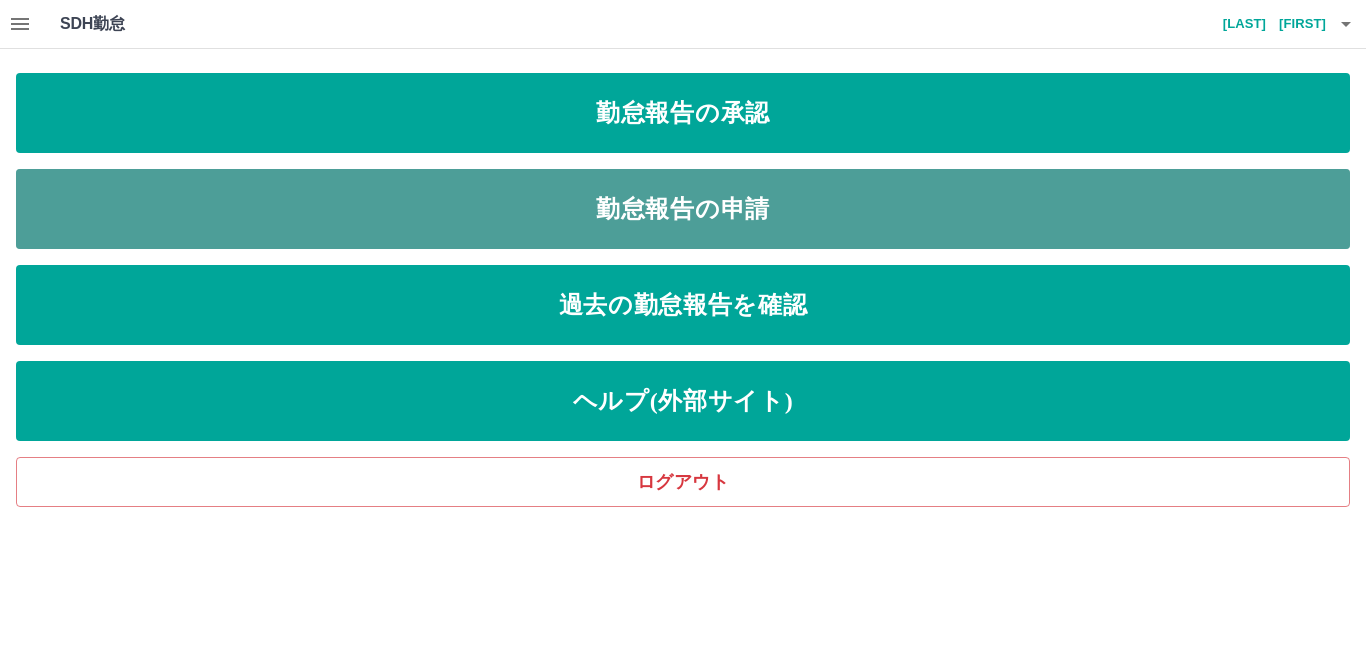 click on "勤怠報告の申請" at bounding box center (683, 209) 